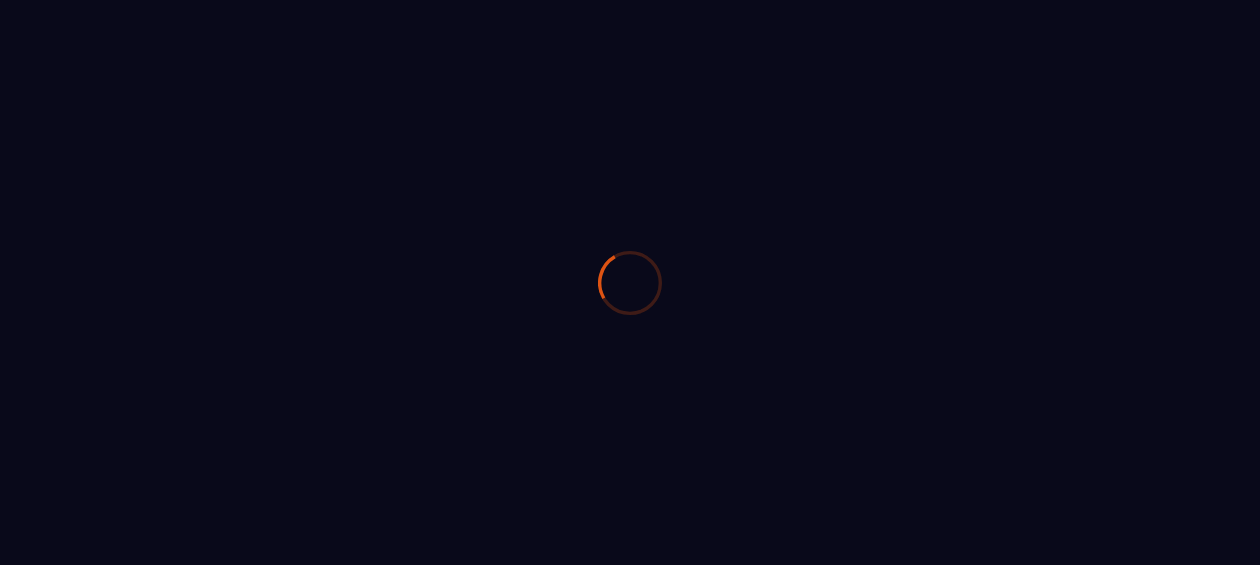 scroll, scrollTop: 0, scrollLeft: 0, axis: both 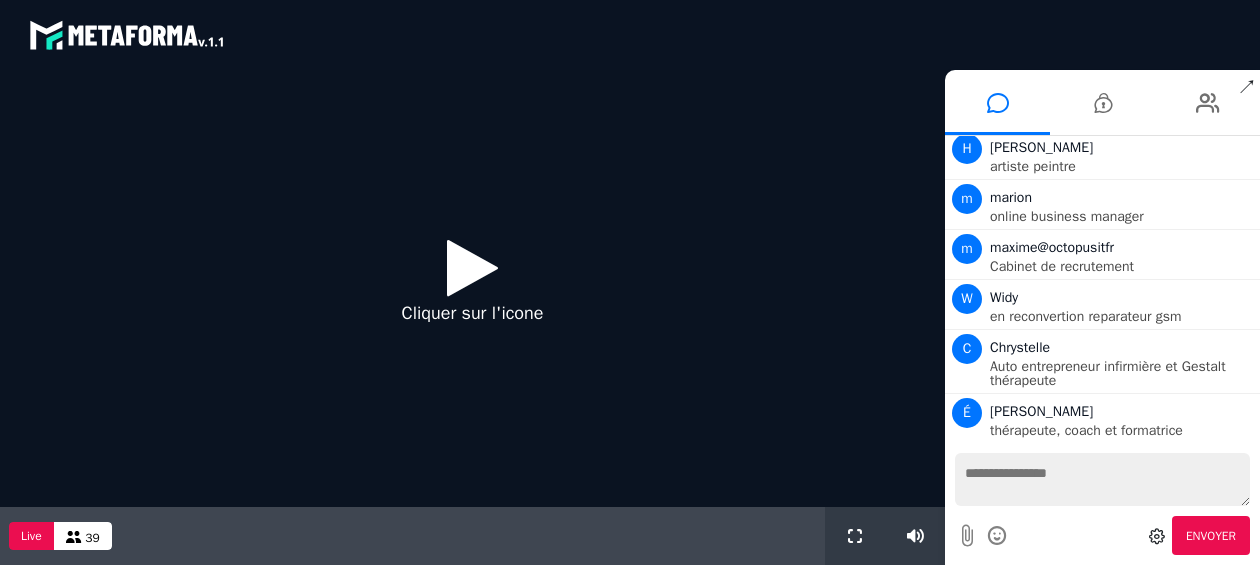 click on "Cliquer sur l'icone" at bounding box center (473, 288) 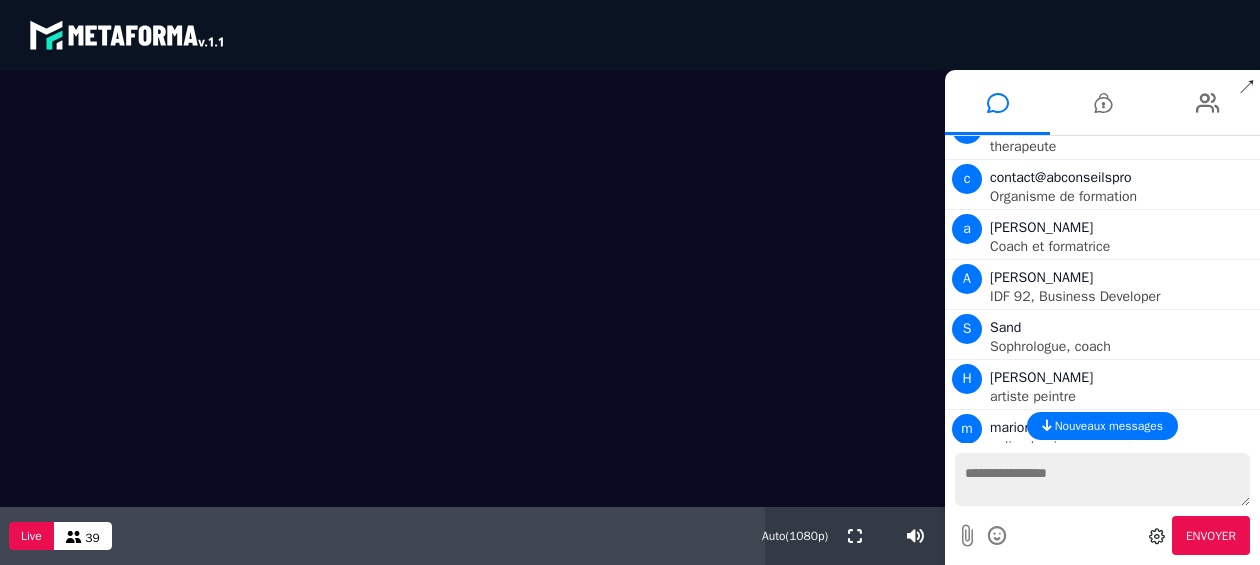 scroll, scrollTop: 1630, scrollLeft: 0, axis: vertical 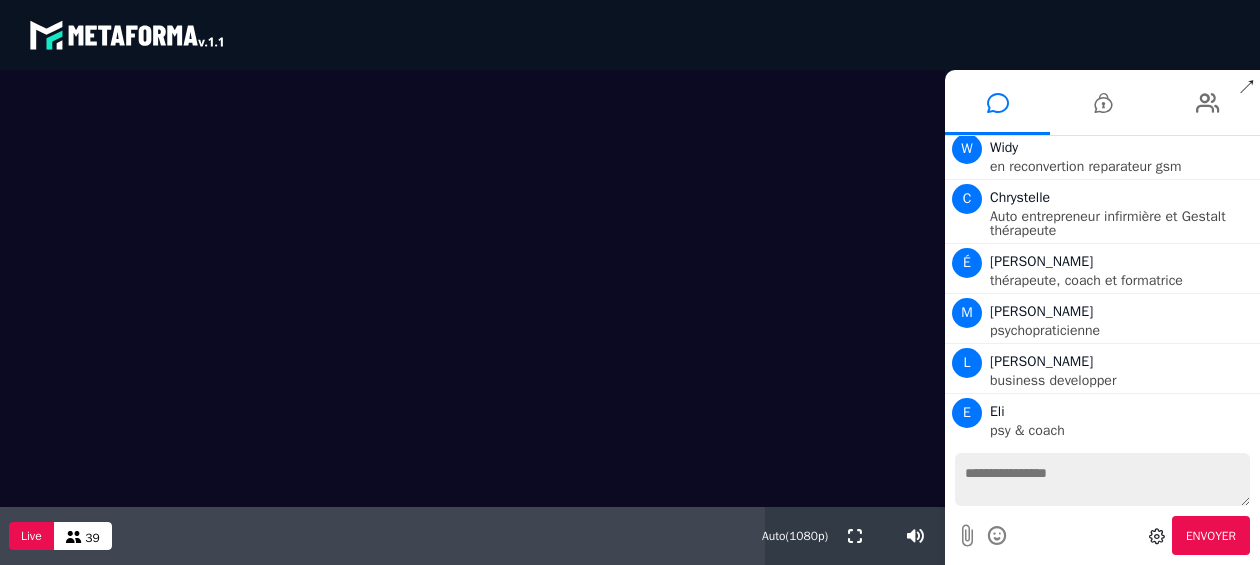 click at bounding box center [1102, 479] 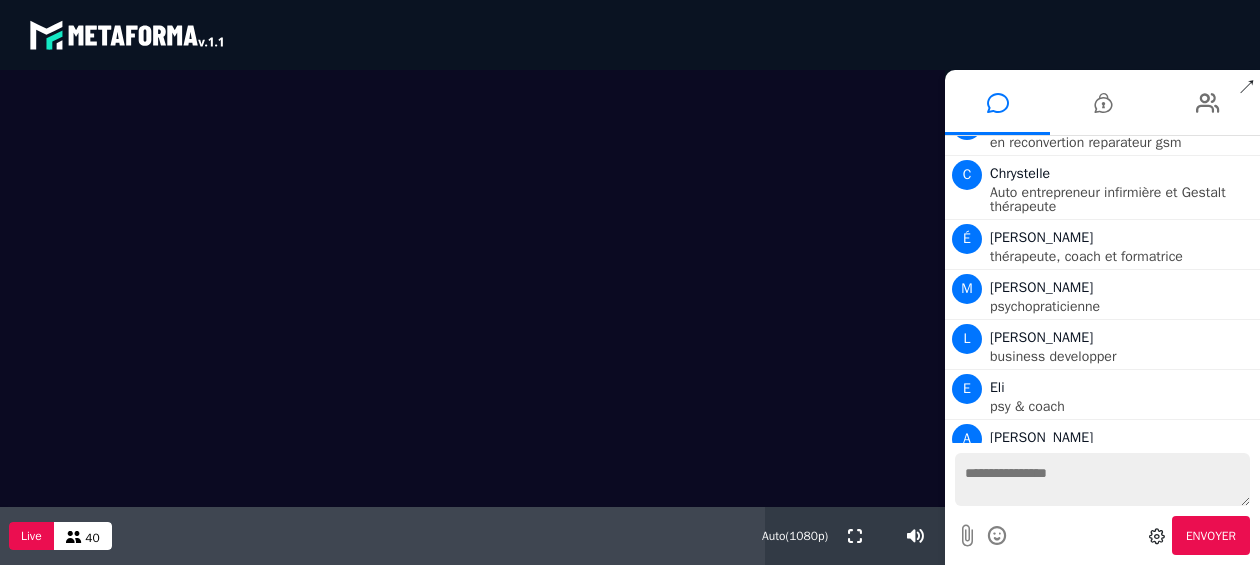 scroll, scrollTop: 1730, scrollLeft: 0, axis: vertical 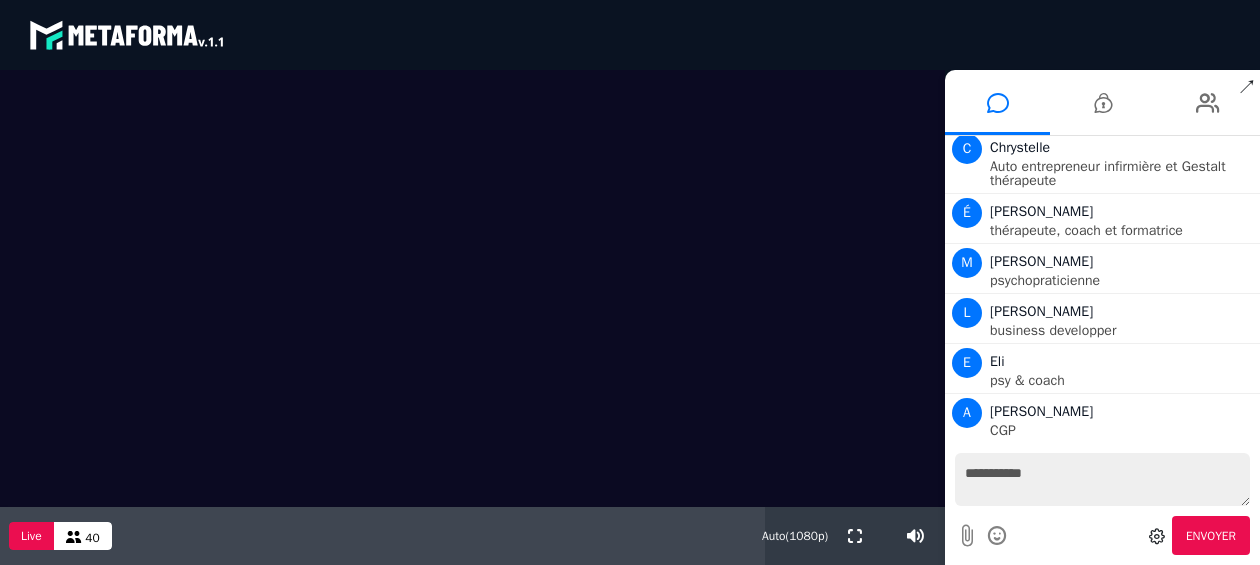 type on "**********" 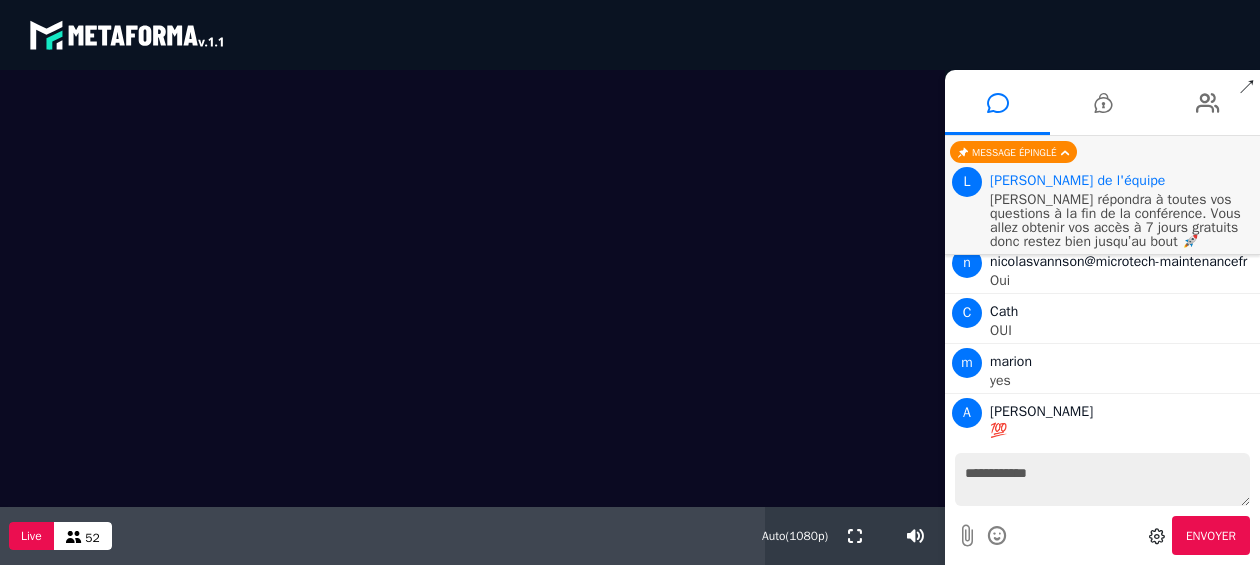 scroll, scrollTop: 4370, scrollLeft: 0, axis: vertical 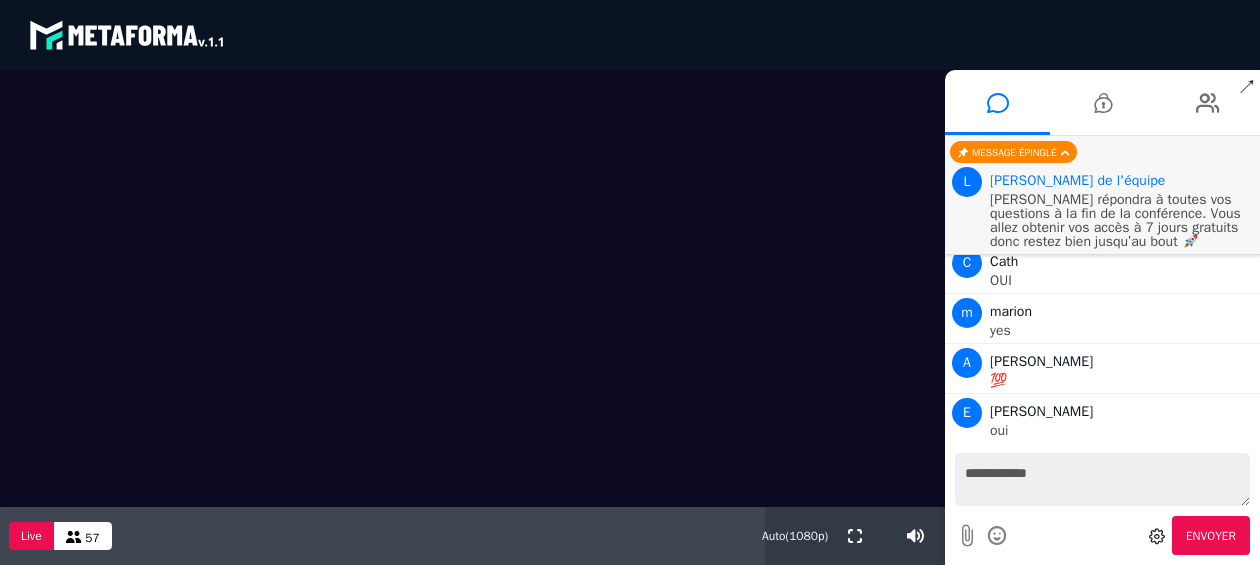click on "blastream met_channel-b75402aa3198a961a33137d6ed46a688 fr en fr" at bounding box center [630, 35] 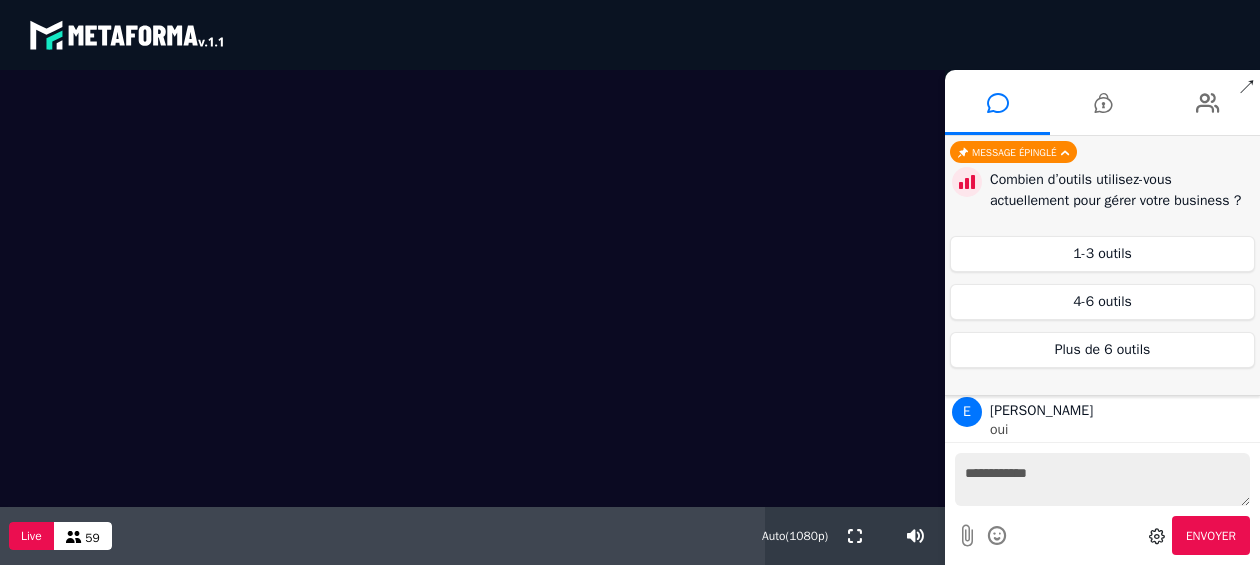 scroll, scrollTop: 4477, scrollLeft: 0, axis: vertical 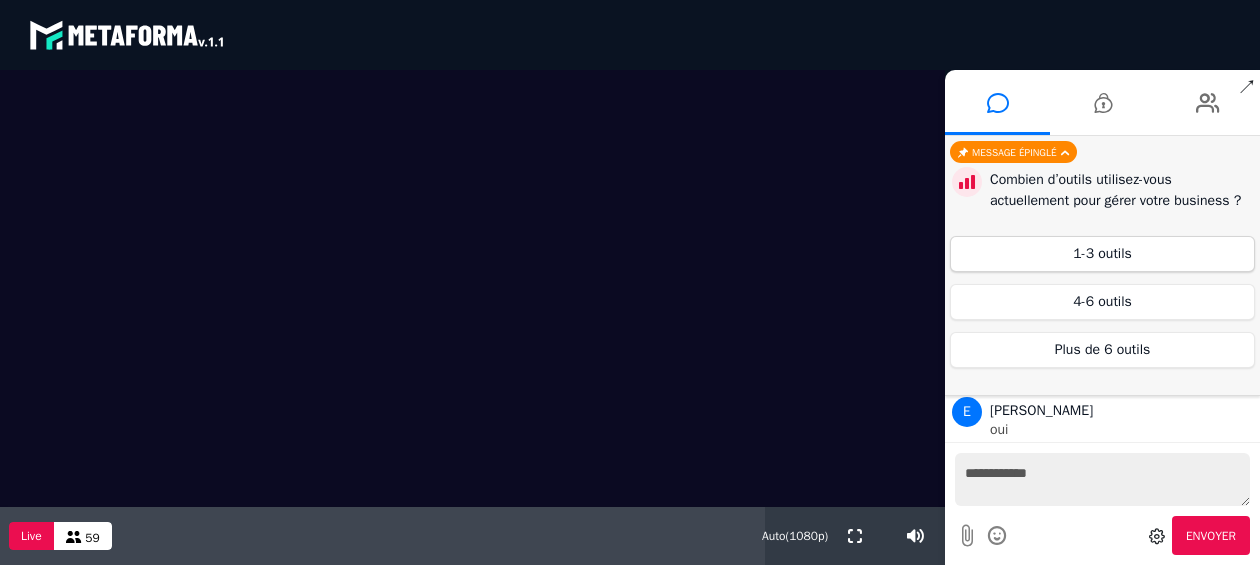 click on "1-3 outils" at bounding box center [1102, 254] 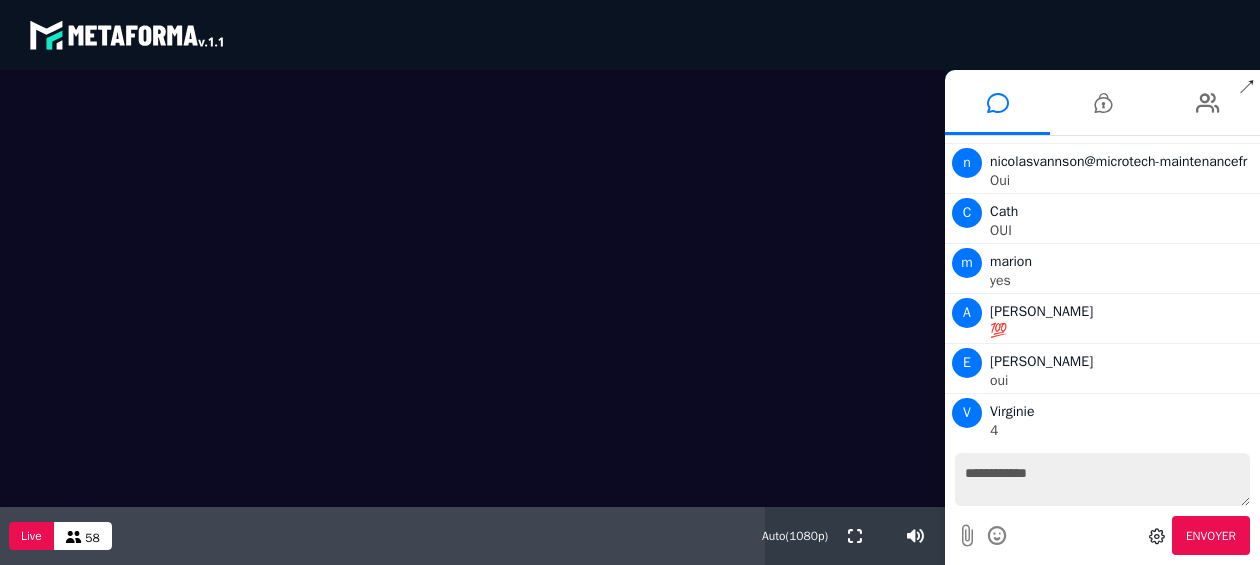 scroll, scrollTop: 4527, scrollLeft: 0, axis: vertical 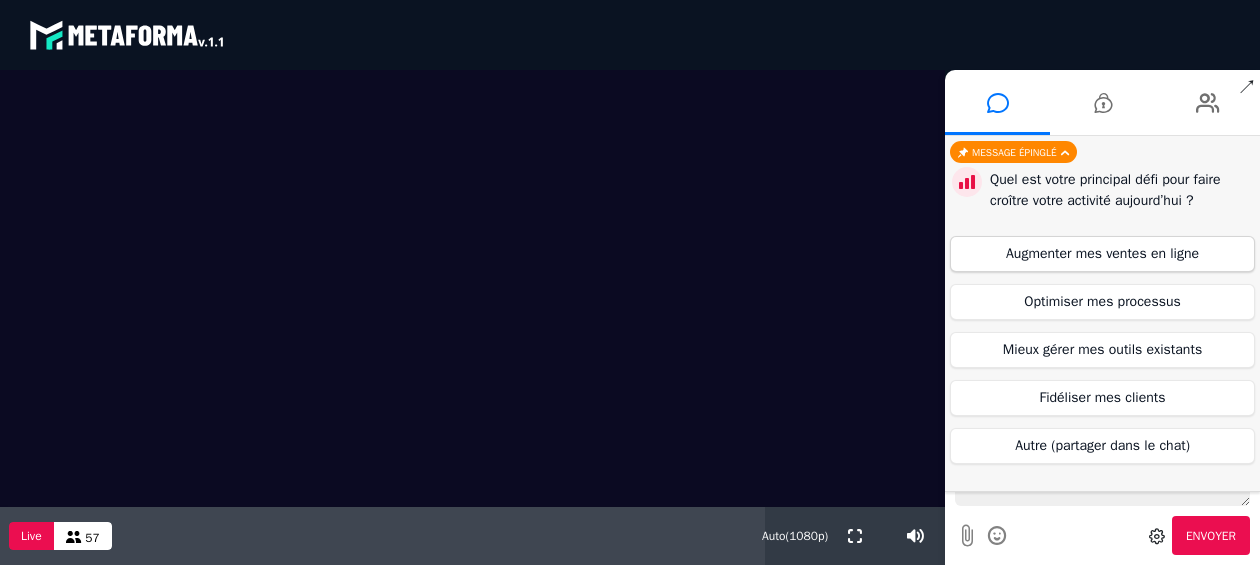click on "Augmenter mes ventes en ligne" at bounding box center [1102, 254] 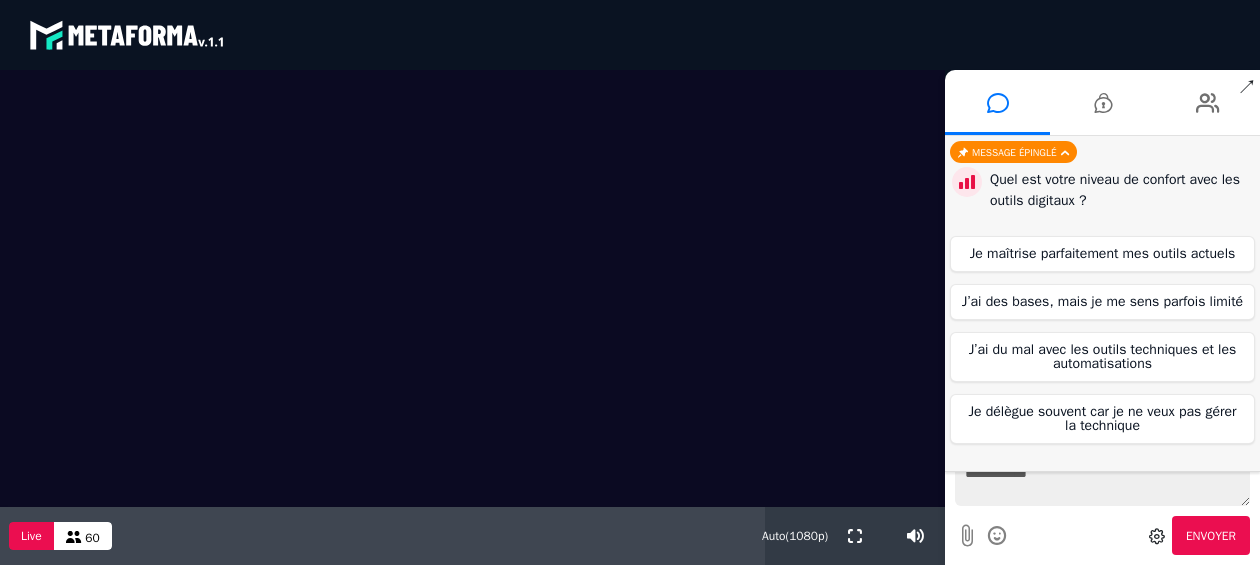 scroll, scrollTop: 4665, scrollLeft: 0, axis: vertical 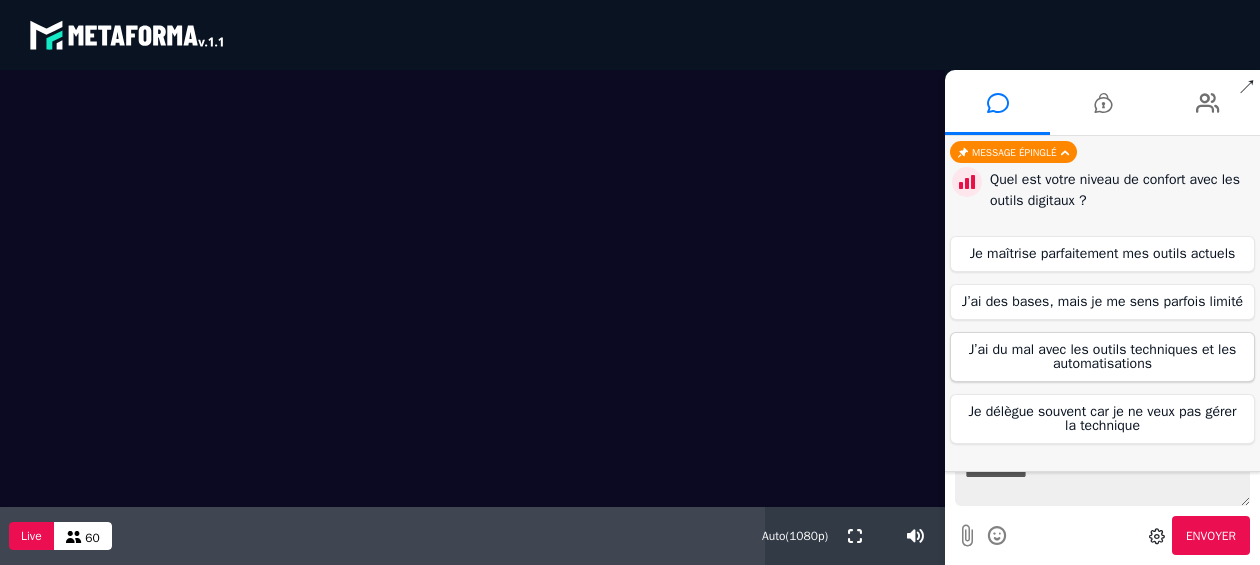 click on "J’ai du mal avec les outils techniques et les automatisations" at bounding box center [1102, 357] 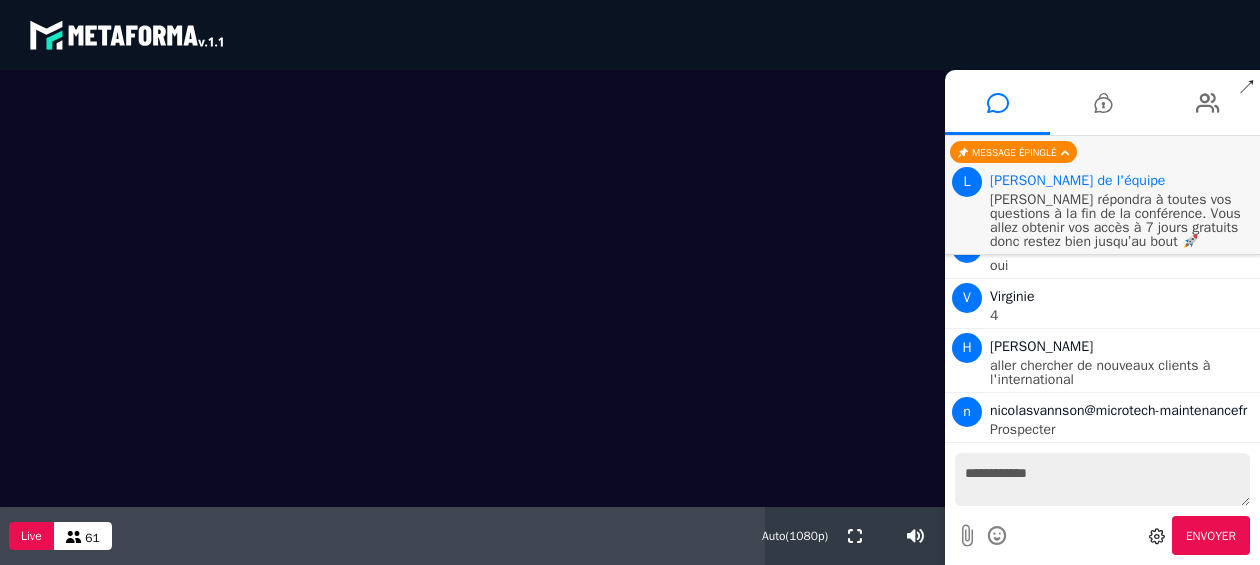 scroll, scrollTop: 4665, scrollLeft: 0, axis: vertical 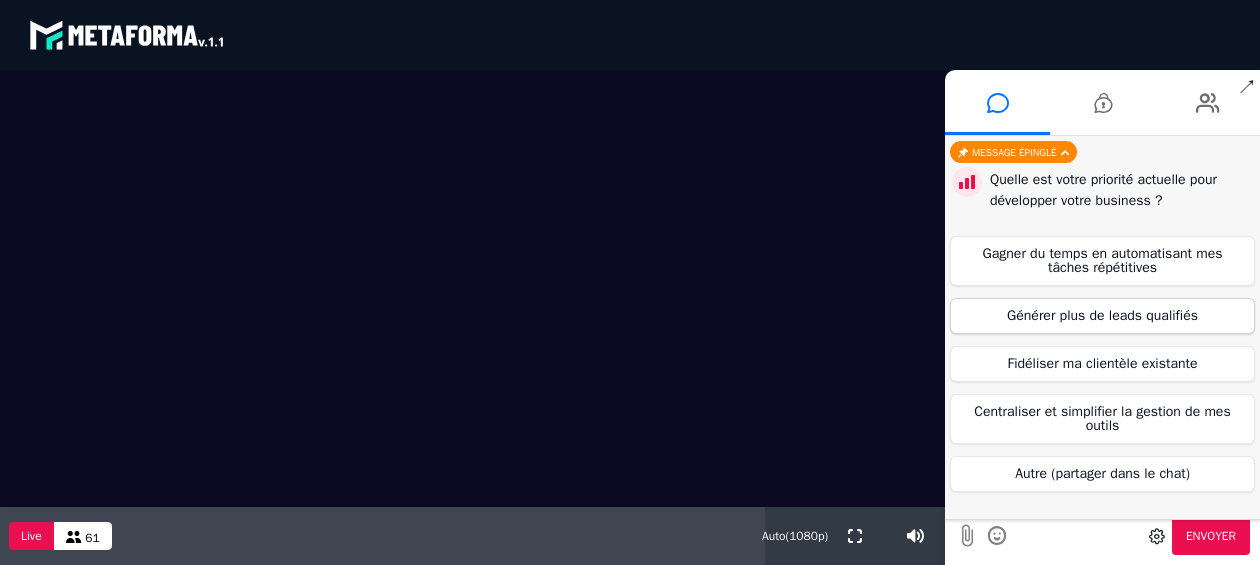 click on "Générer plus de leads qualifiés" at bounding box center (1102, 316) 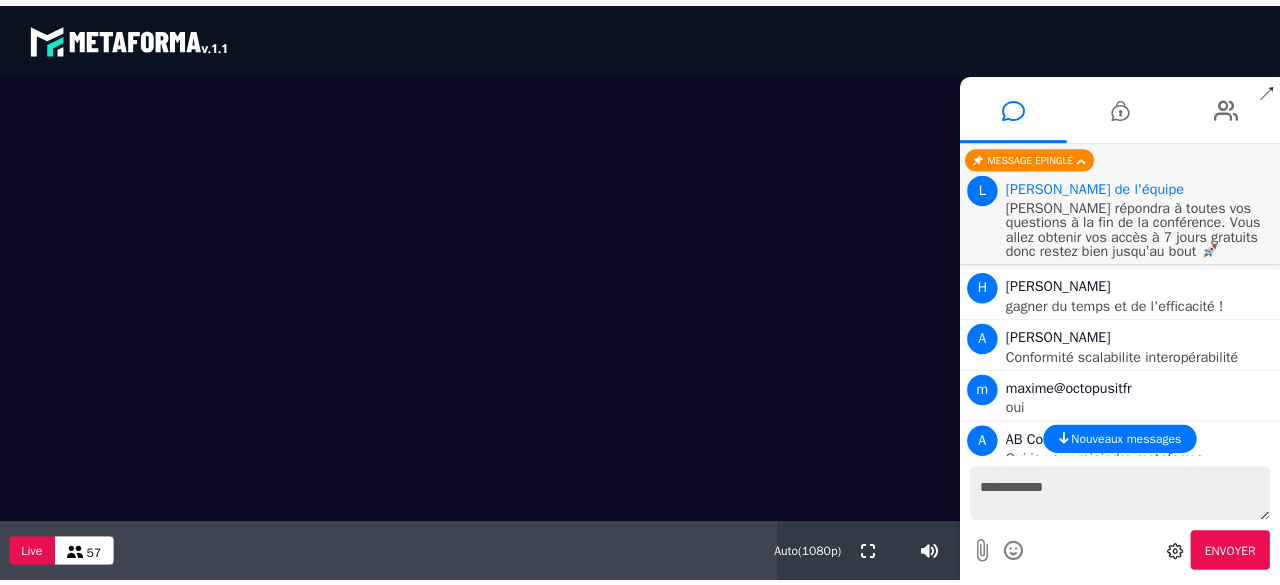 scroll, scrollTop: 4559, scrollLeft: 0, axis: vertical 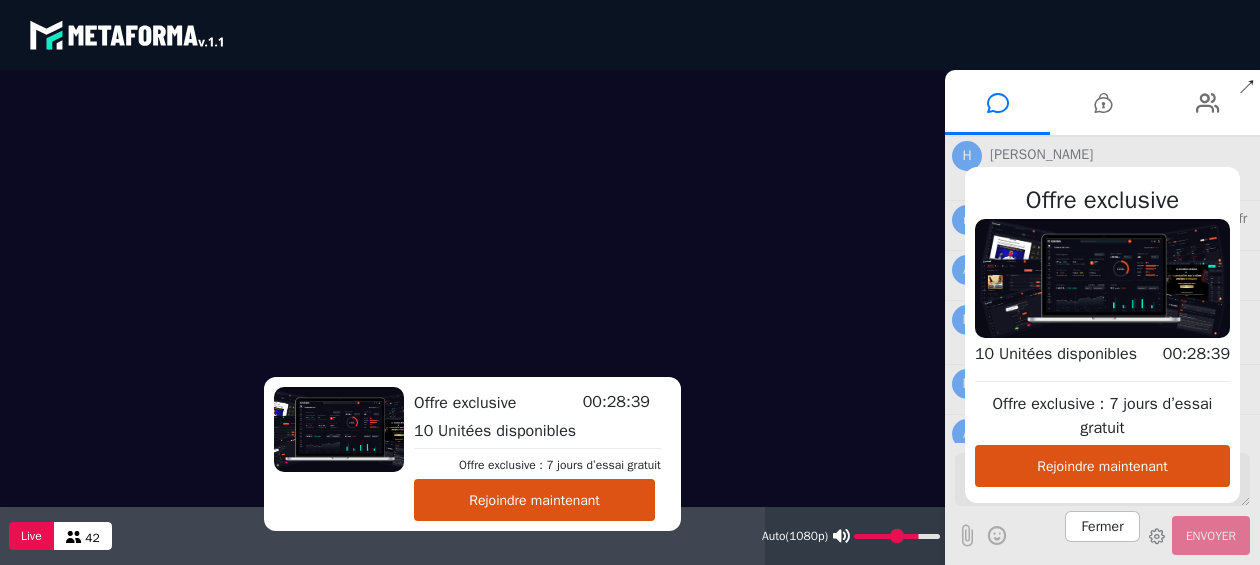 click at bounding box center [841, 536] 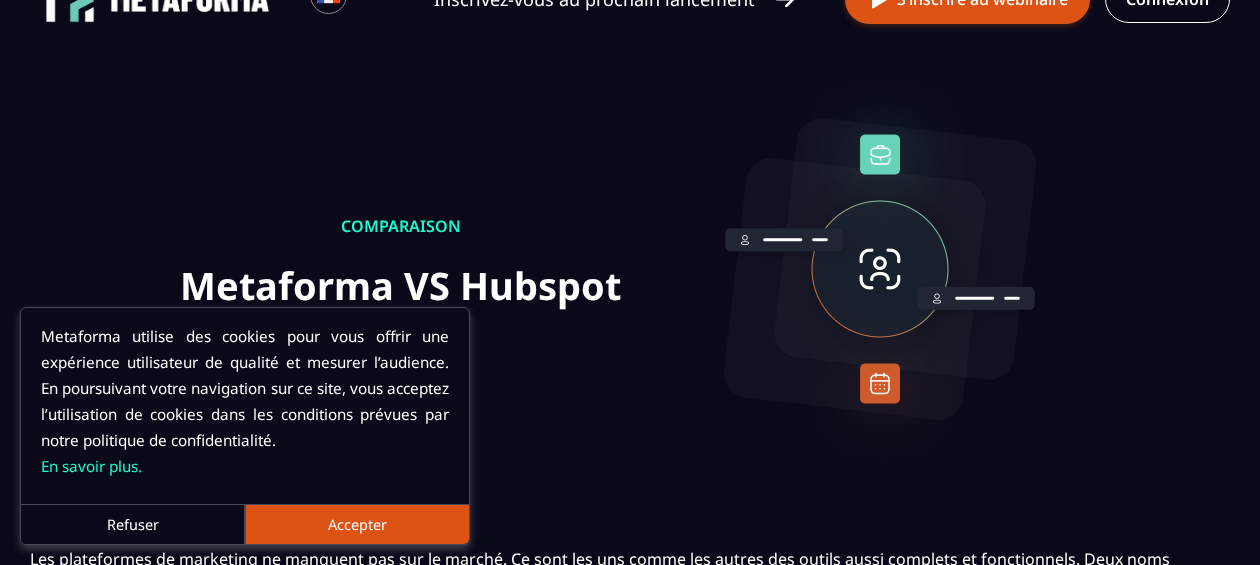 scroll, scrollTop: 54, scrollLeft: 0, axis: vertical 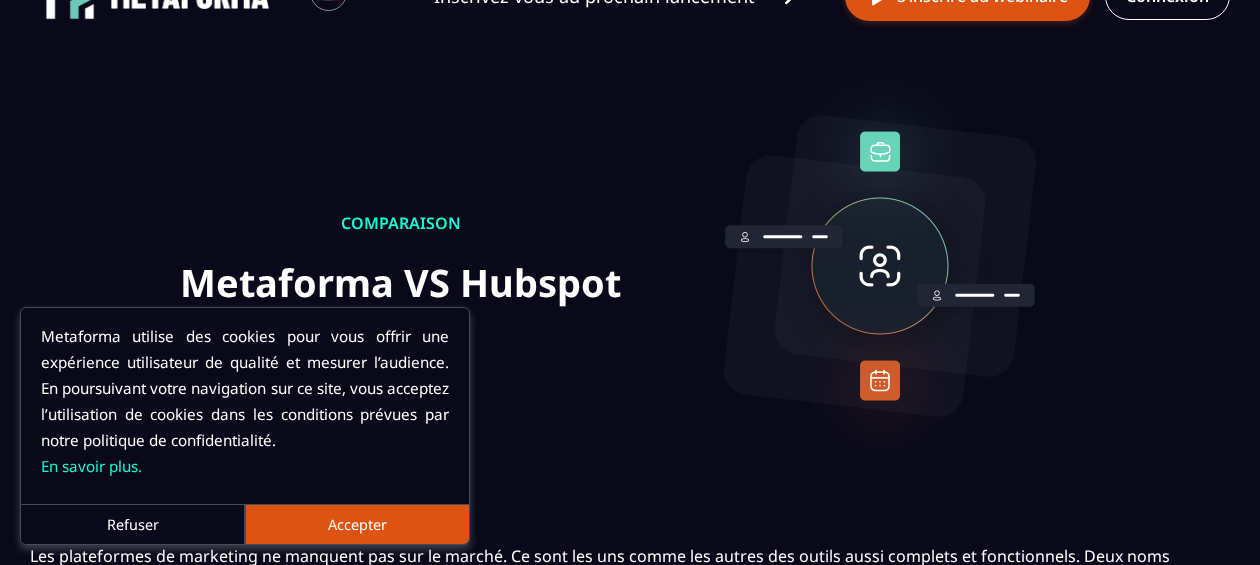 click on "Accepter" at bounding box center [357, 524] 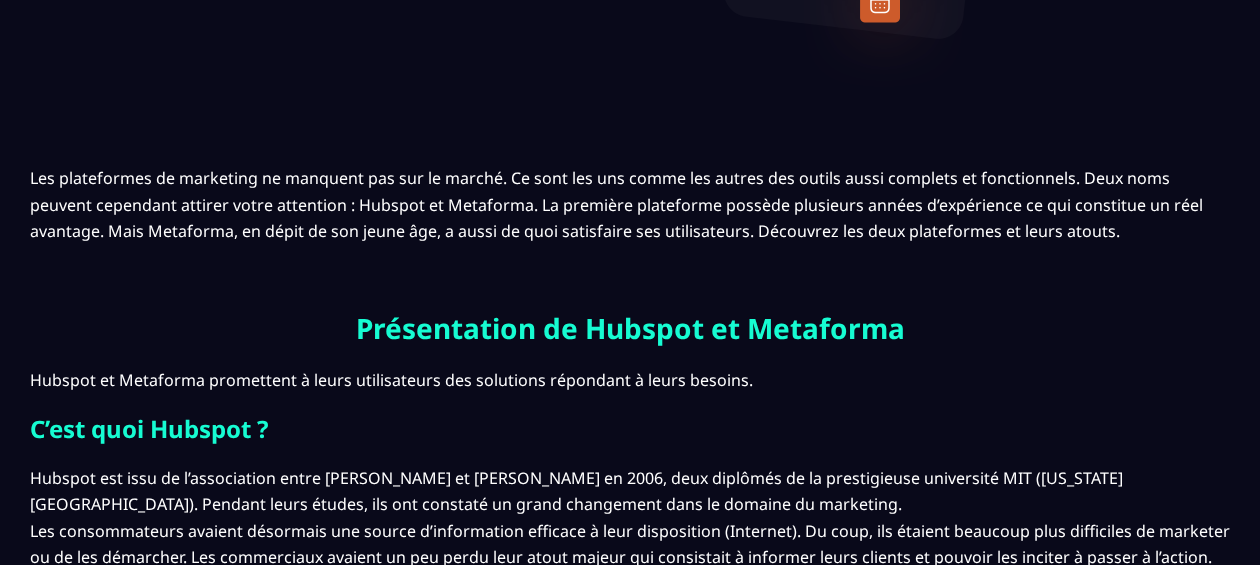 scroll, scrollTop: 0, scrollLeft: 0, axis: both 